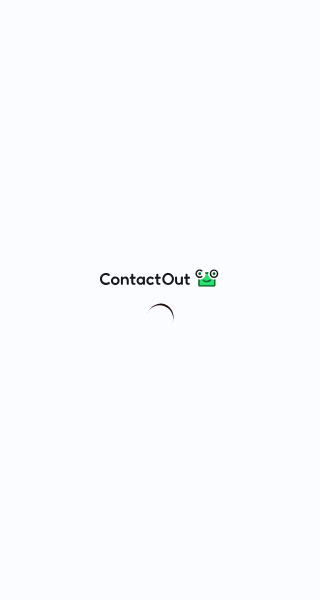 scroll, scrollTop: 0, scrollLeft: 0, axis: both 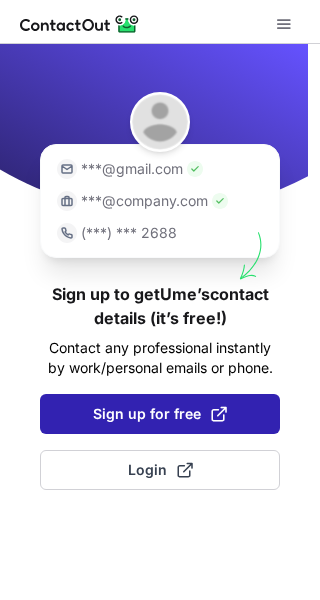 click on "Sign up for free" at bounding box center (160, 414) 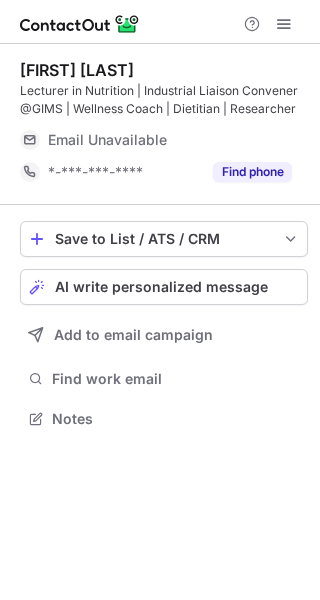 scroll, scrollTop: 0, scrollLeft: 0, axis: both 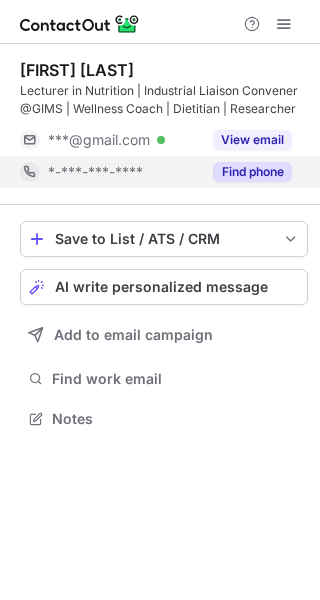 click on "Find phone" at bounding box center (252, 172) 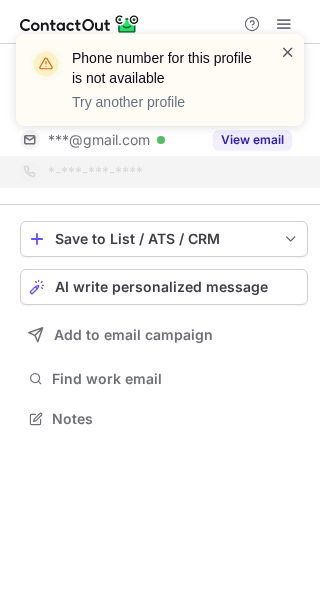 click at bounding box center (288, 52) 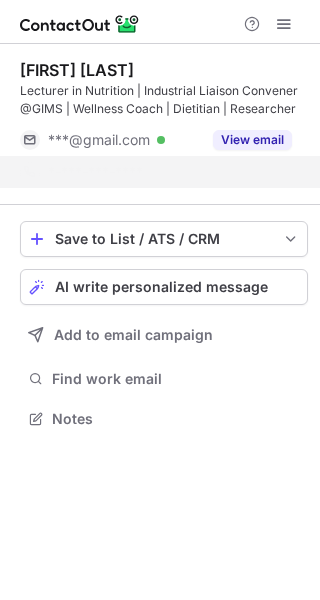 scroll, scrollTop: 372, scrollLeft: 320, axis: both 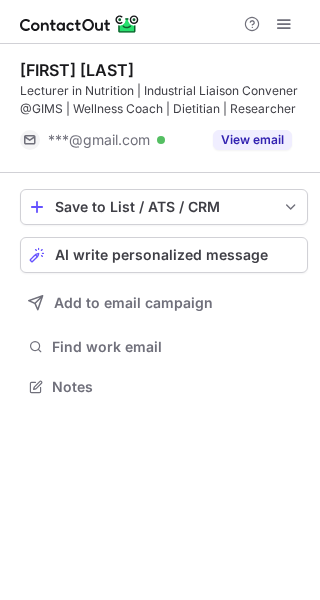 click on "Phone number for this profile is not available Try another profile" at bounding box center [160, 88] 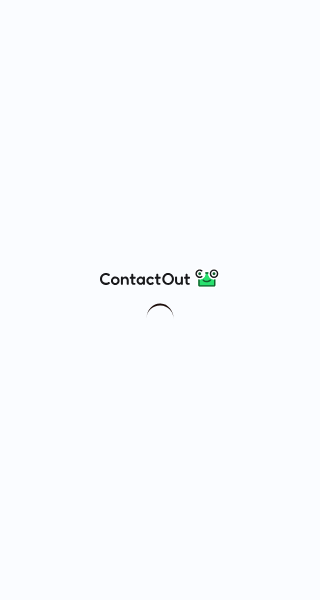 scroll, scrollTop: 0, scrollLeft: 0, axis: both 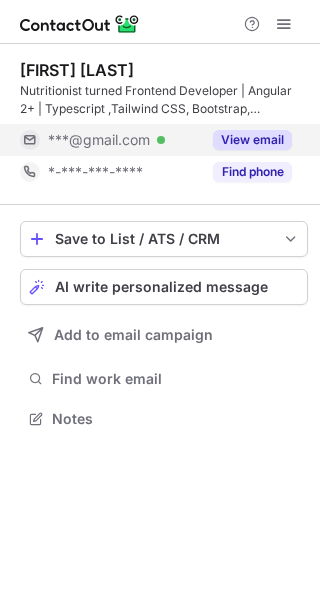 click on "View email" at bounding box center (252, 140) 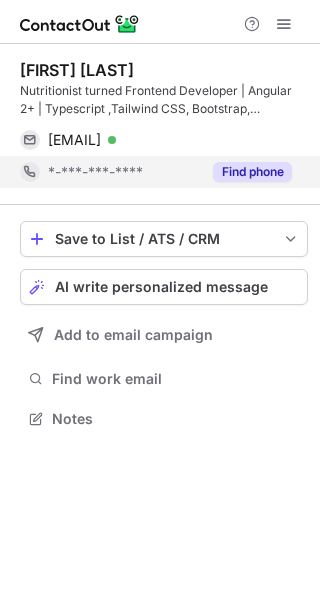 click on "Find phone" at bounding box center [252, 172] 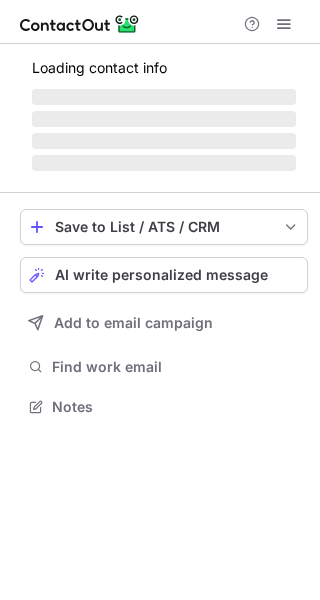 scroll, scrollTop: 0, scrollLeft: 0, axis: both 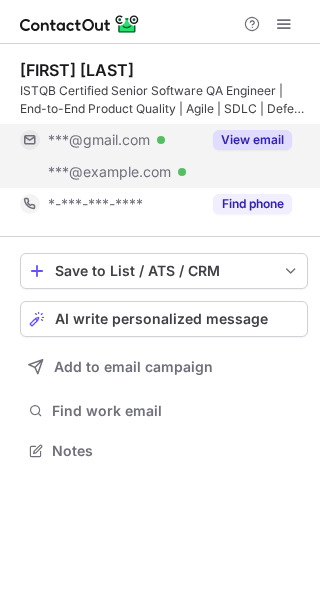 click on "View email" at bounding box center (252, 140) 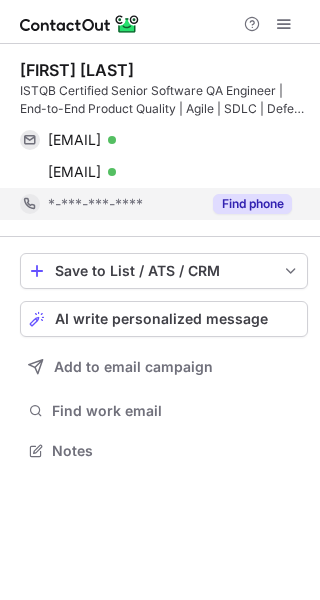 click on "Find phone" at bounding box center [252, 204] 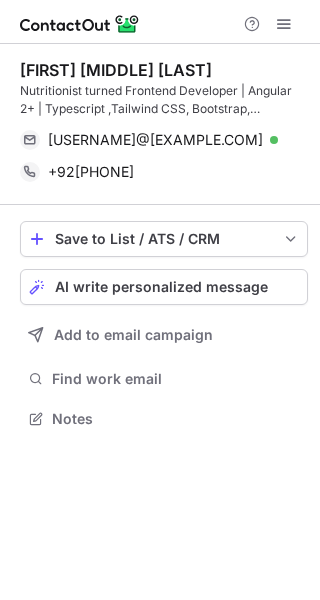 scroll, scrollTop: 0, scrollLeft: 0, axis: both 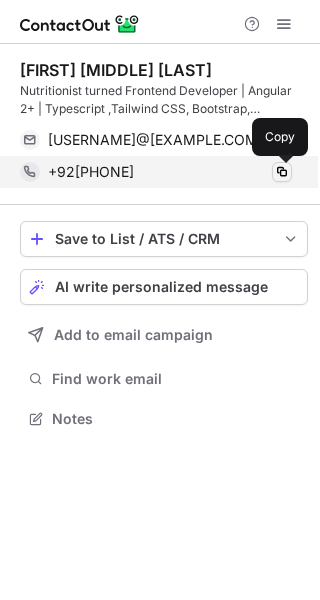 click at bounding box center (282, 172) 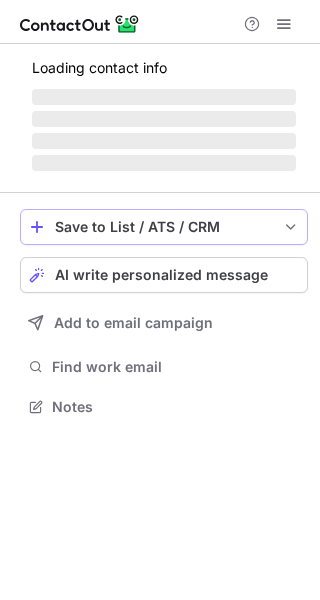 scroll, scrollTop: 0, scrollLeft: 0, axis: both 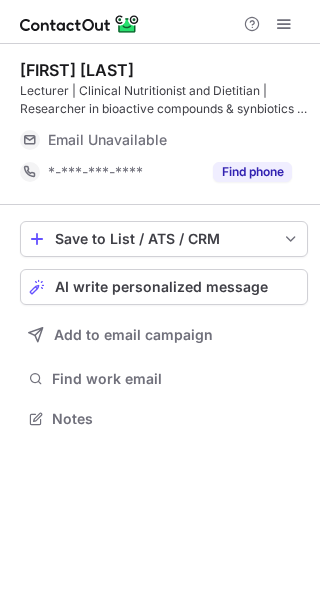 click on "Email Unavailable" at bounding box center [107, 140] 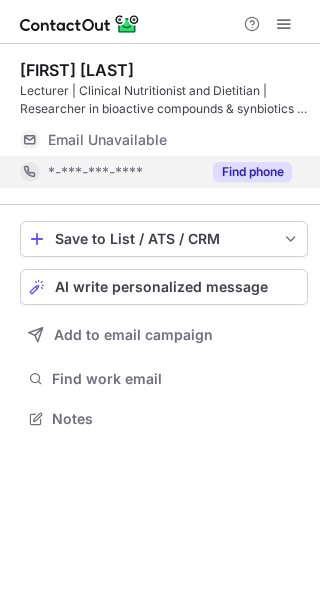 click on "Find phone" at bounding box center (252, 172) 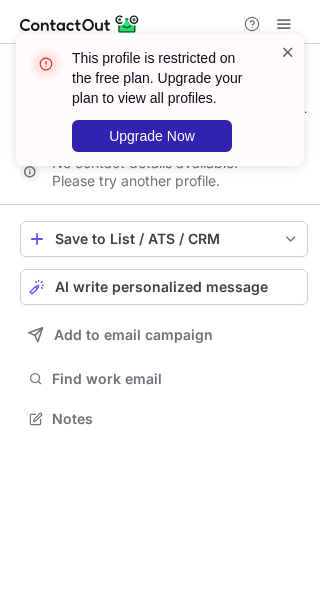 click at bounding box center [288, 52] 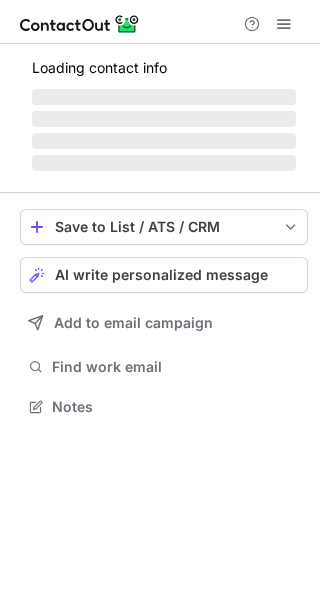 scroll, scrollTop: 0, scrollLeft: 0, axis: both 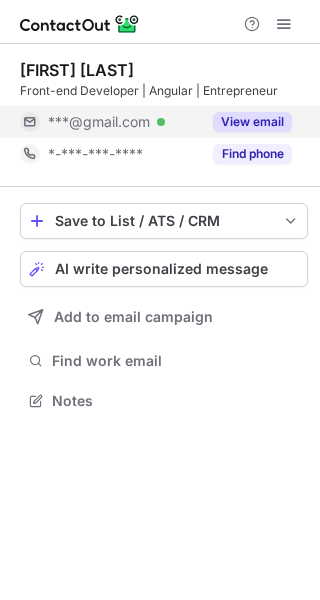 click on "View email" at bounding box center [252, 122] 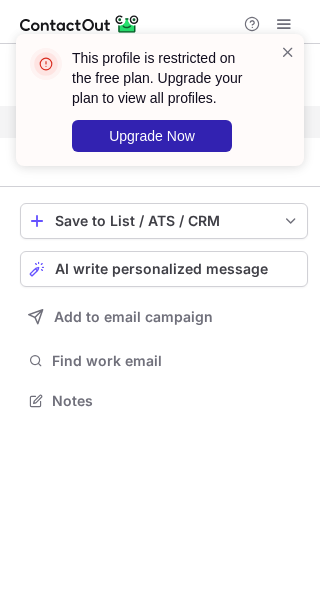 click on "This profile is restricted on the free plan. Upgrade your plan to view all profiles. Upgrade Now" at bounding box center [160, 100] 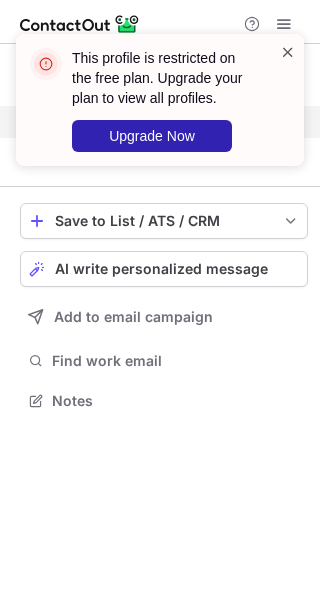click at bounding box center (288, 52) 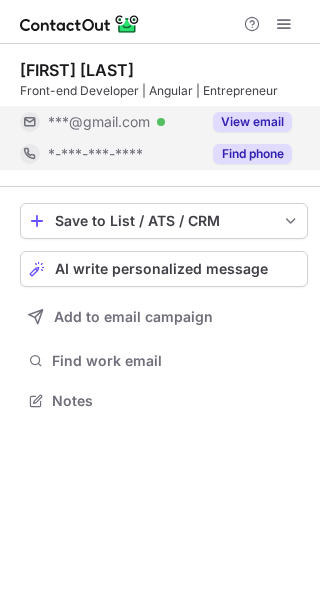 click on "Find phone" at bounding box center (252, 154) 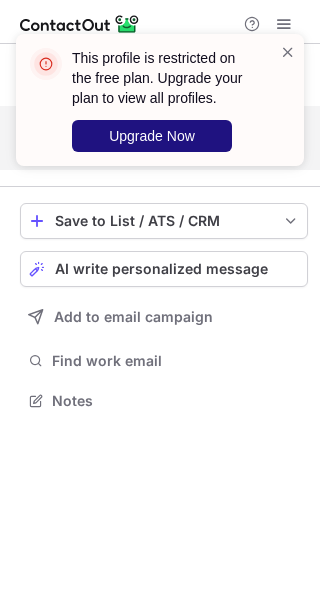scroll, scrollTop: 354, scrollLeft: 320, axis: both 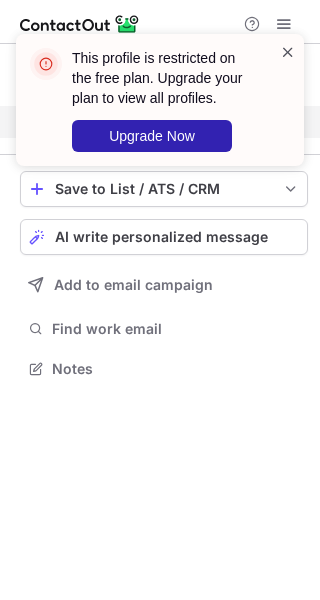 click at bounding box center (288, 52) 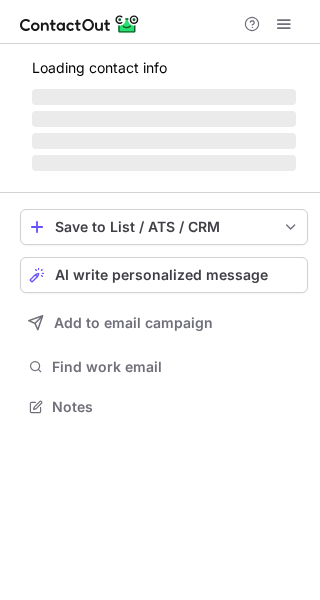 scroll, scrollTop: 0, scrollLeft: 0, axis: both 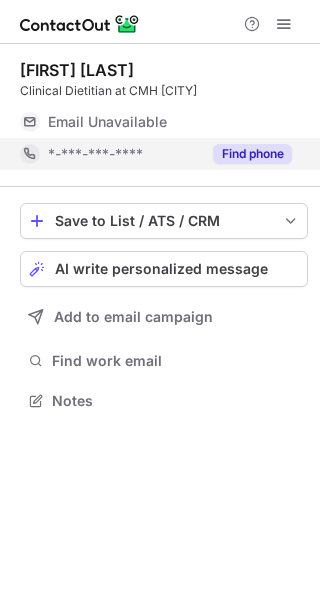 click on "Find phone" at bounding box center (252, 154) 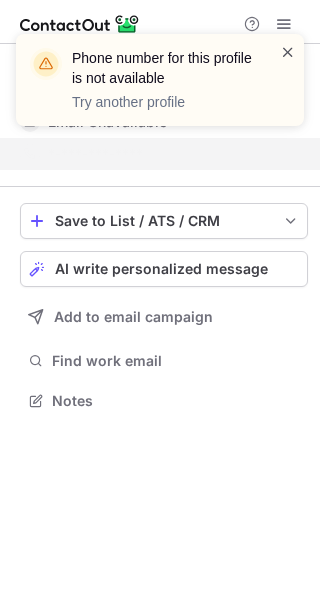 click at bounding box center (288, 52) 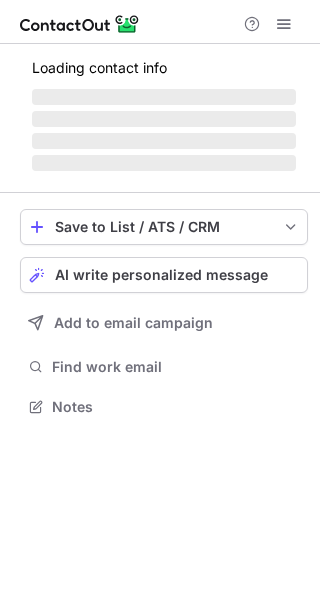 scroll, scrollTop: 0, scrollLeft: 0, axis: both 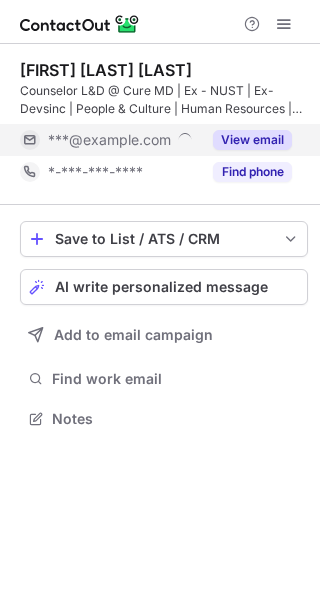 click on "View email" at bounding box center (252, 140) 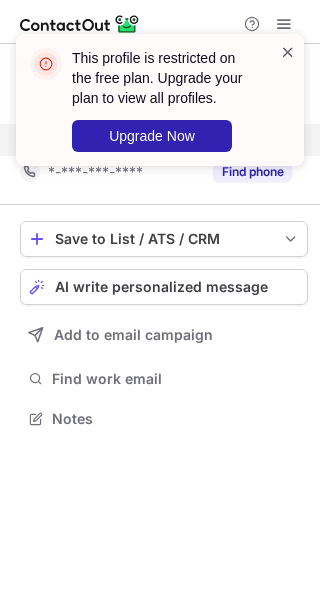 click at bounding box center [288, 100] 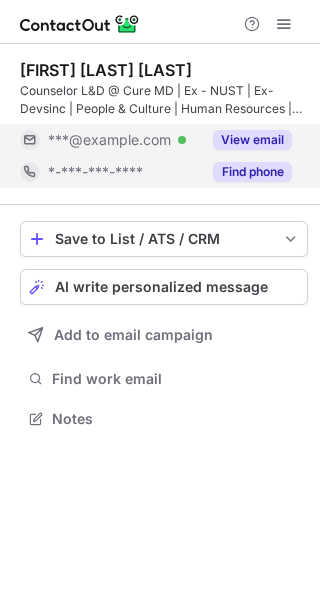 click on "Find phone" at bounding box center (252, 172) 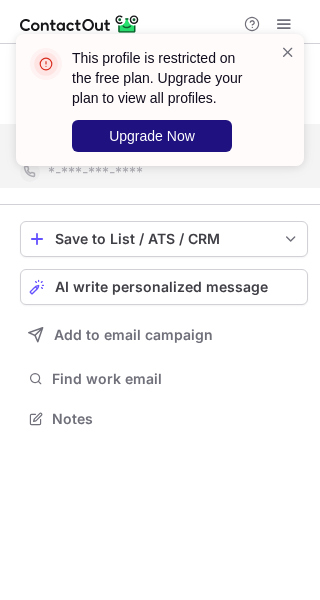 click on "Upgrade Now" at bounding box center [152, 136] 